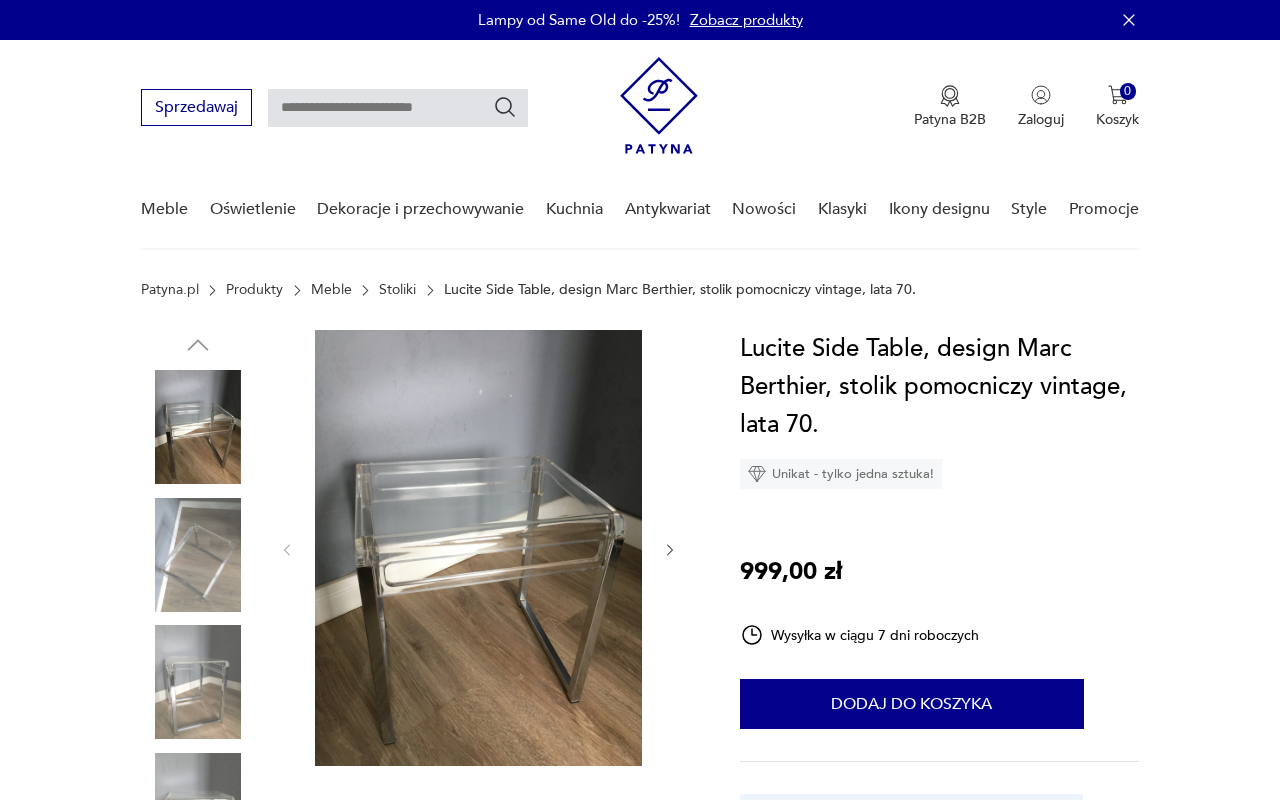 scroll, scrollTop: 0, scrollLeft: 0, axis: both 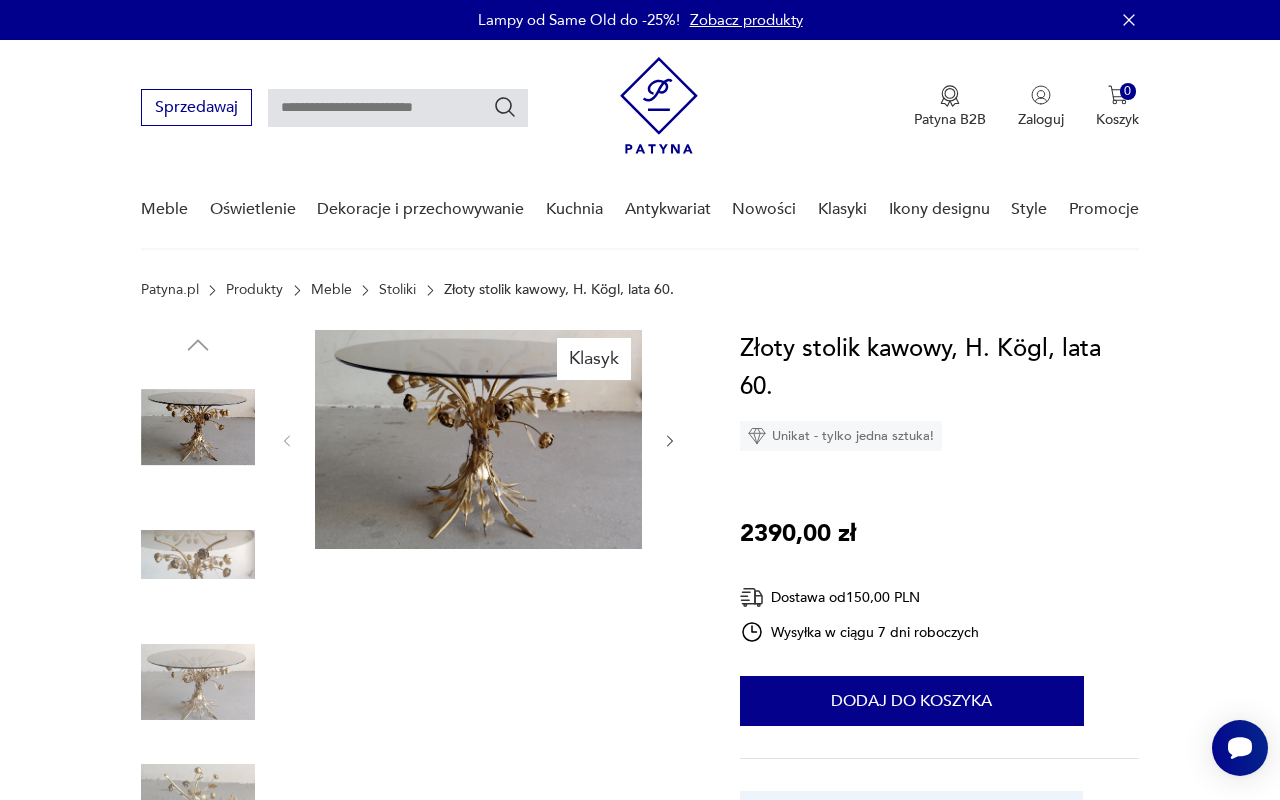 drag, startPoint x: 1129, startPoint y: 14, endPoint x: 1129, endPoint y: 682, distance: 668 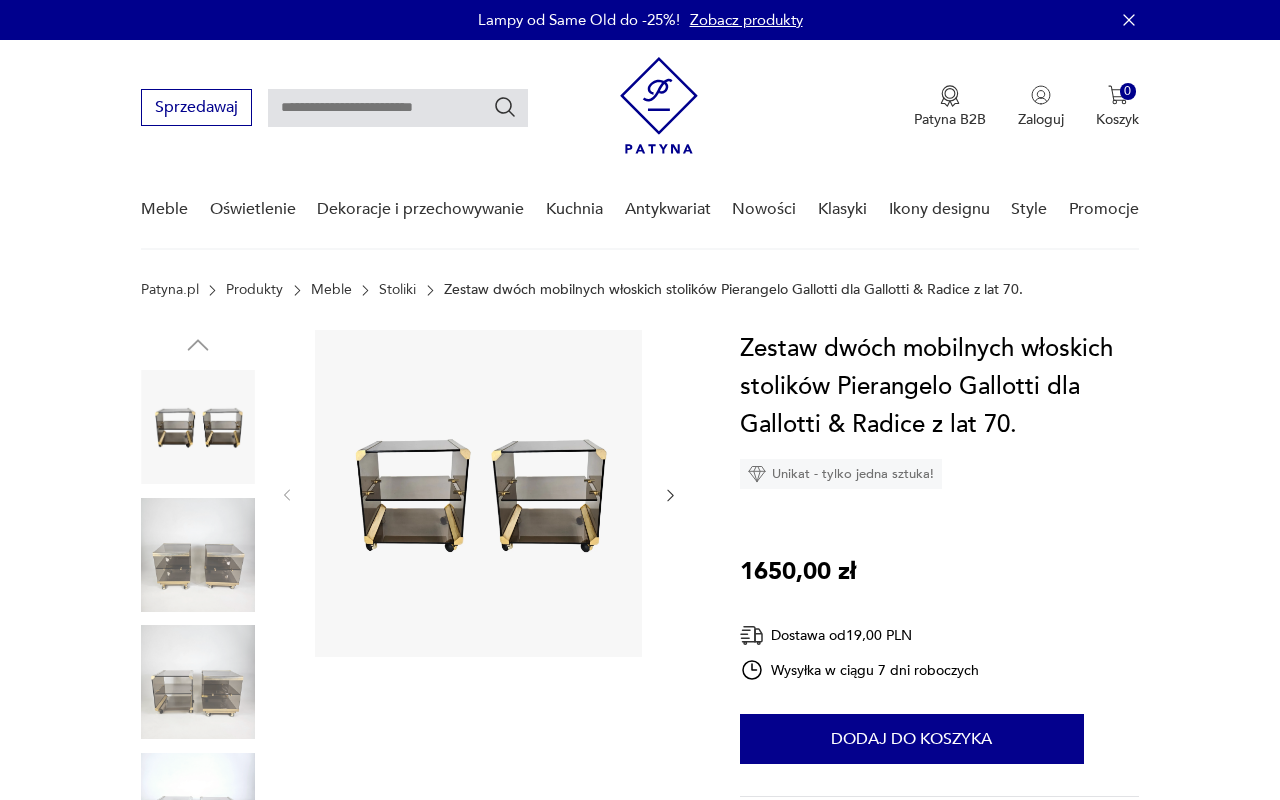 scroll, scrollTop: 0, scrollLeft: 0, axis: both 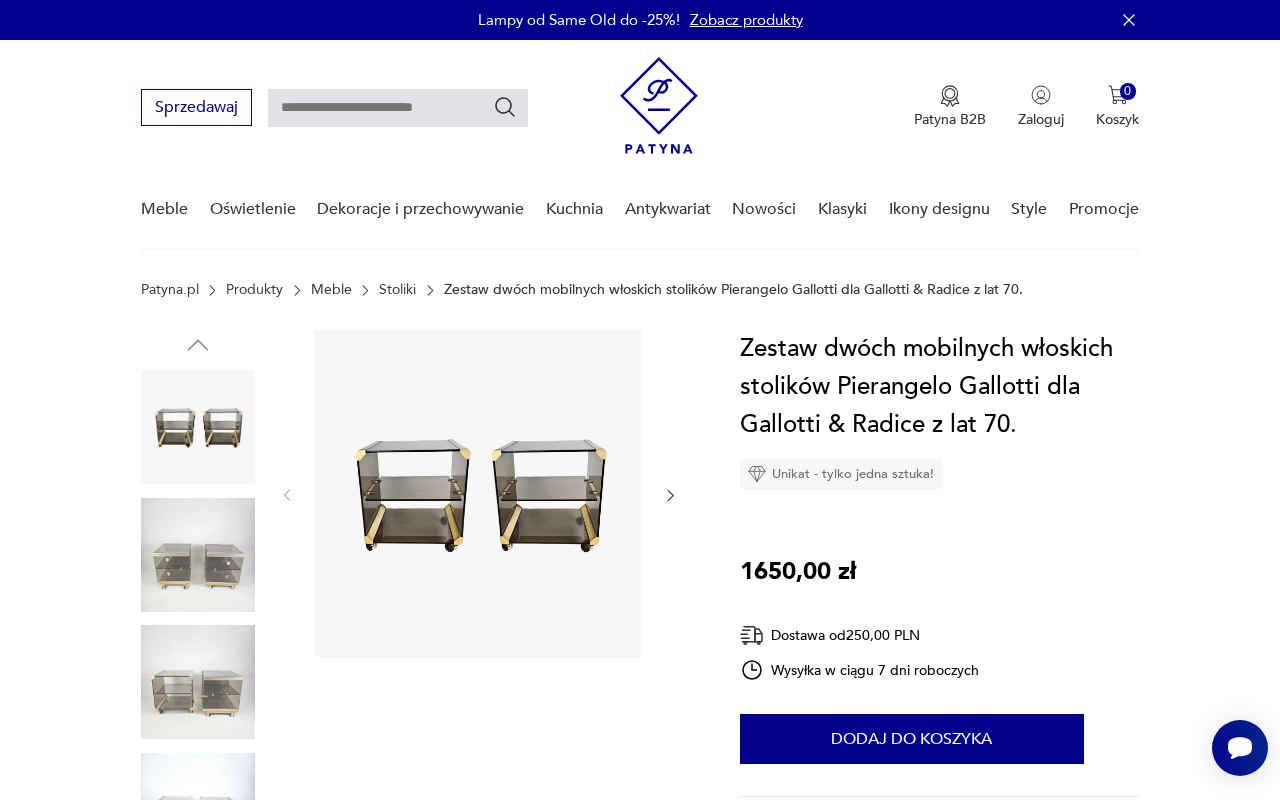 click at bounding box center [198, 555] 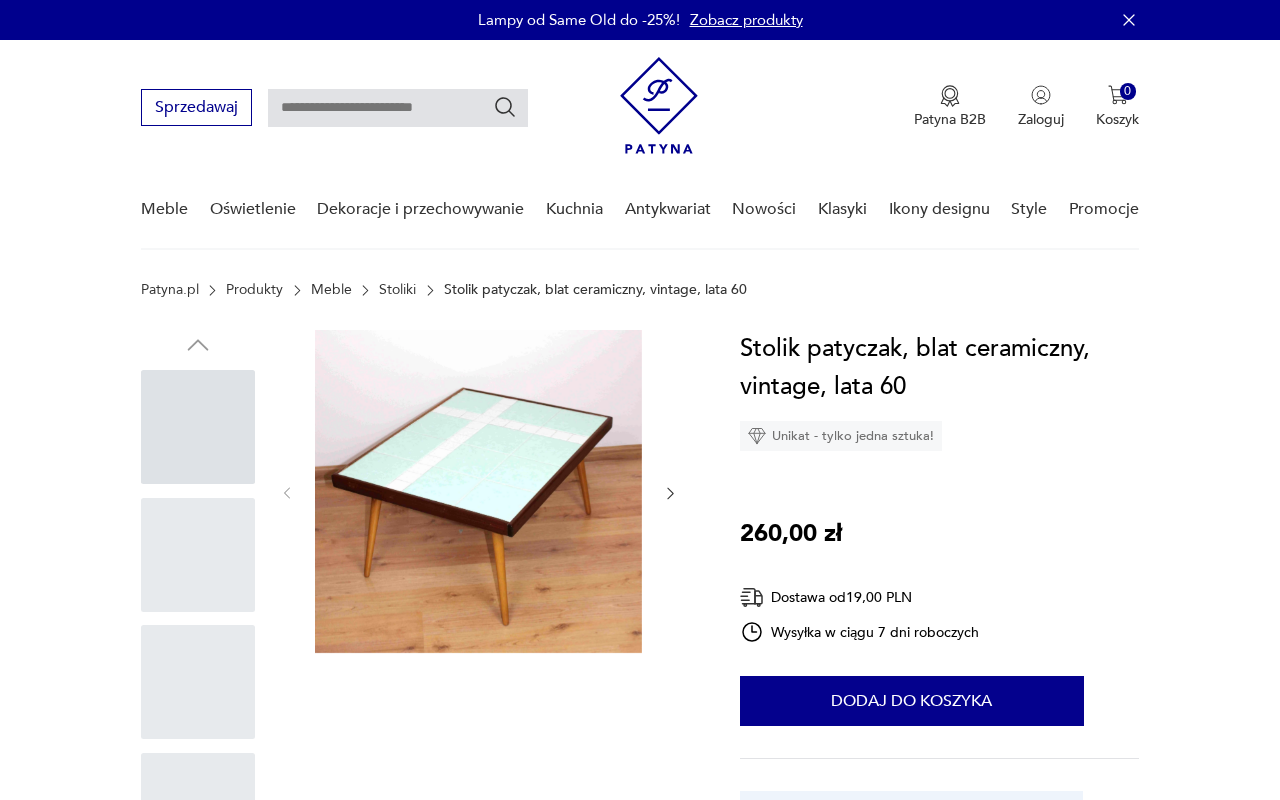 scroll, scrollTop: 0, scrollLeft: 0, axis: both 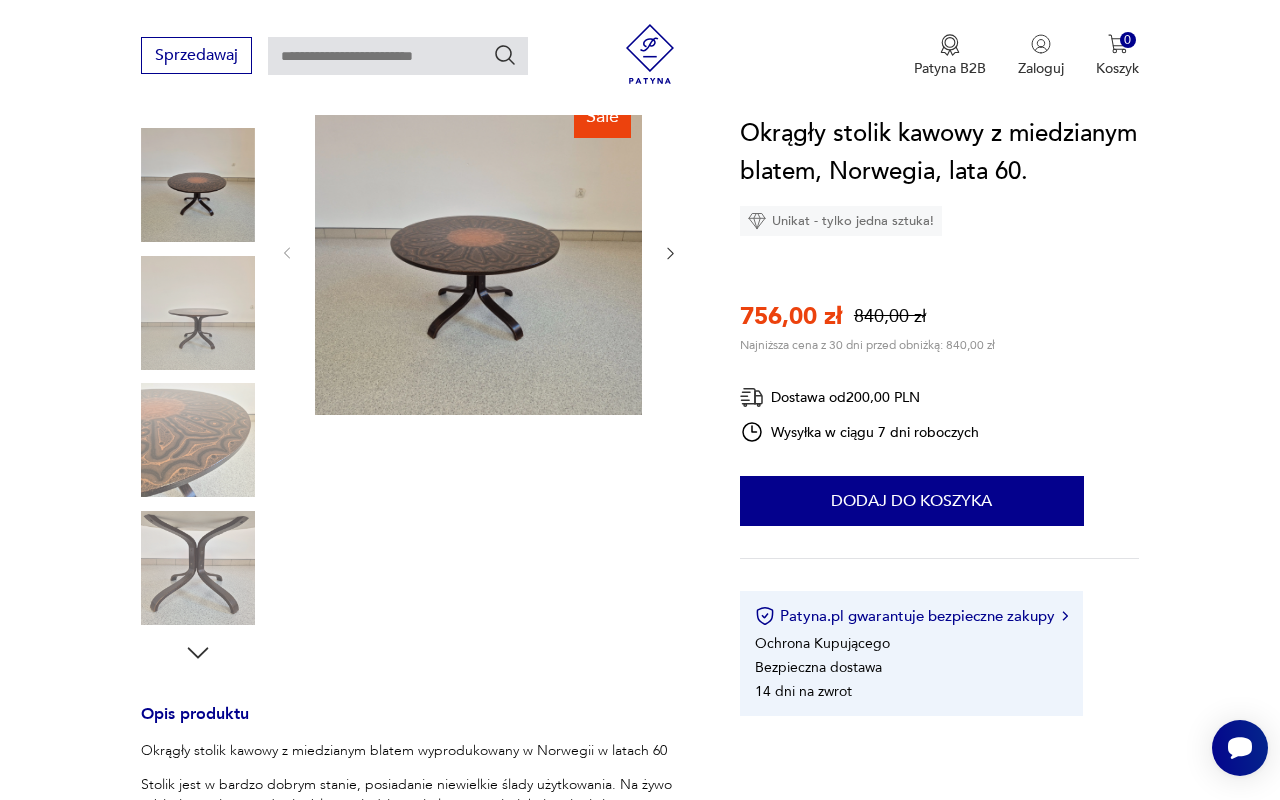 click at bounding box center (478, 251) 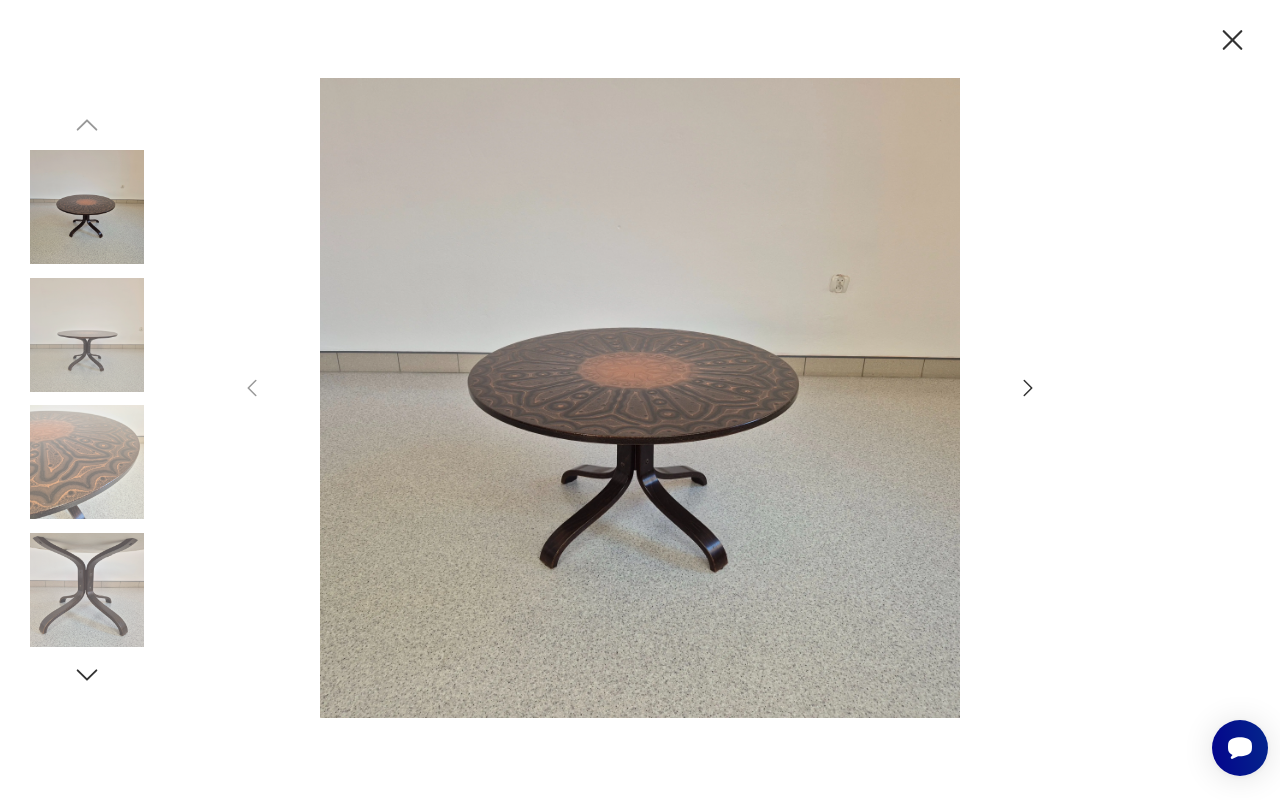 click at bounding box center [1233, 40] 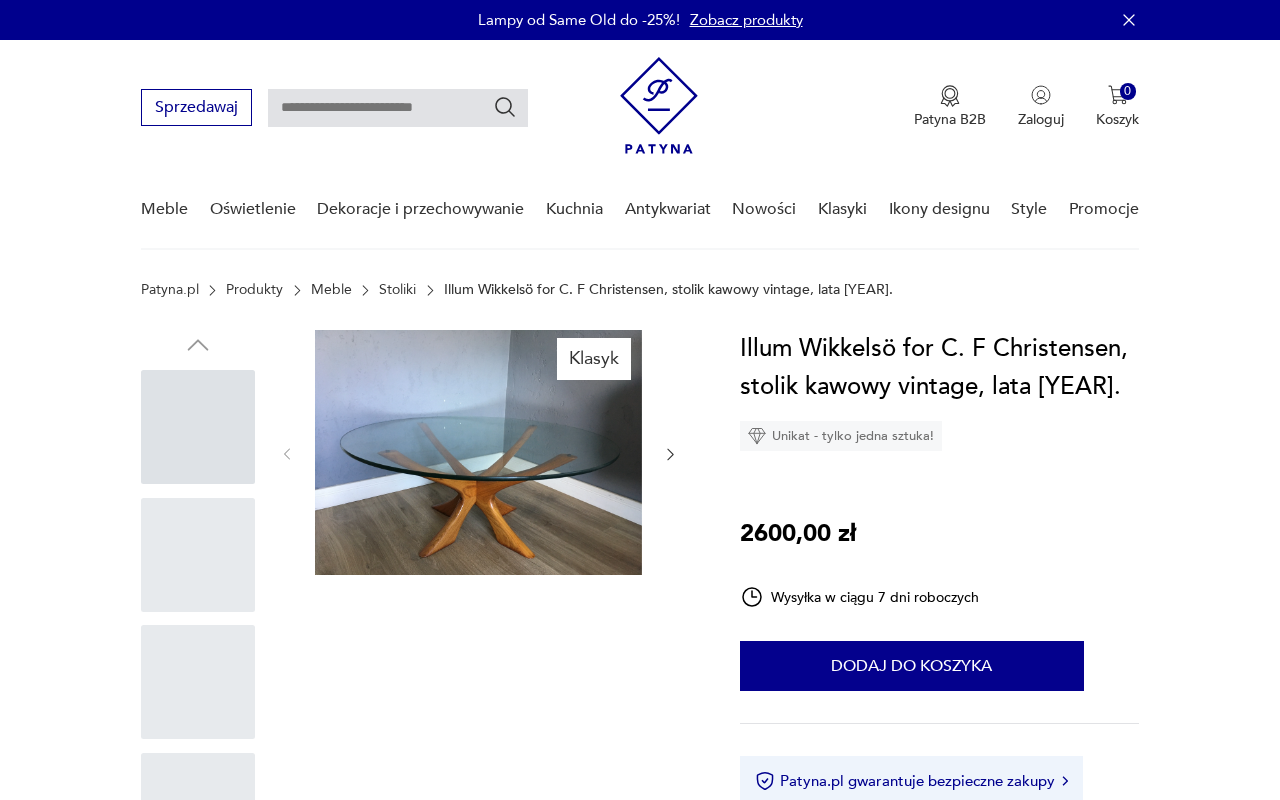 scroll, scrollTop: 0, scrollLeft: 0, axis: both 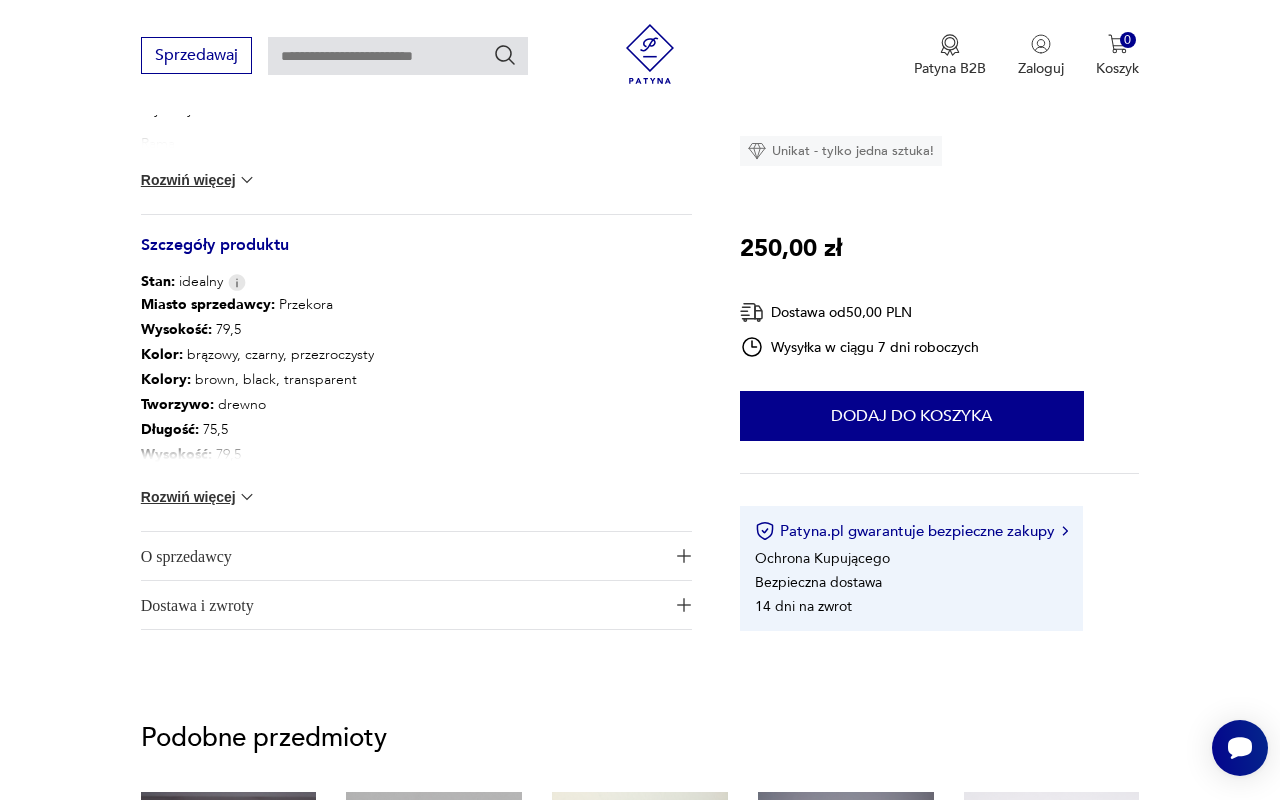click at bounding box center [247, 180] 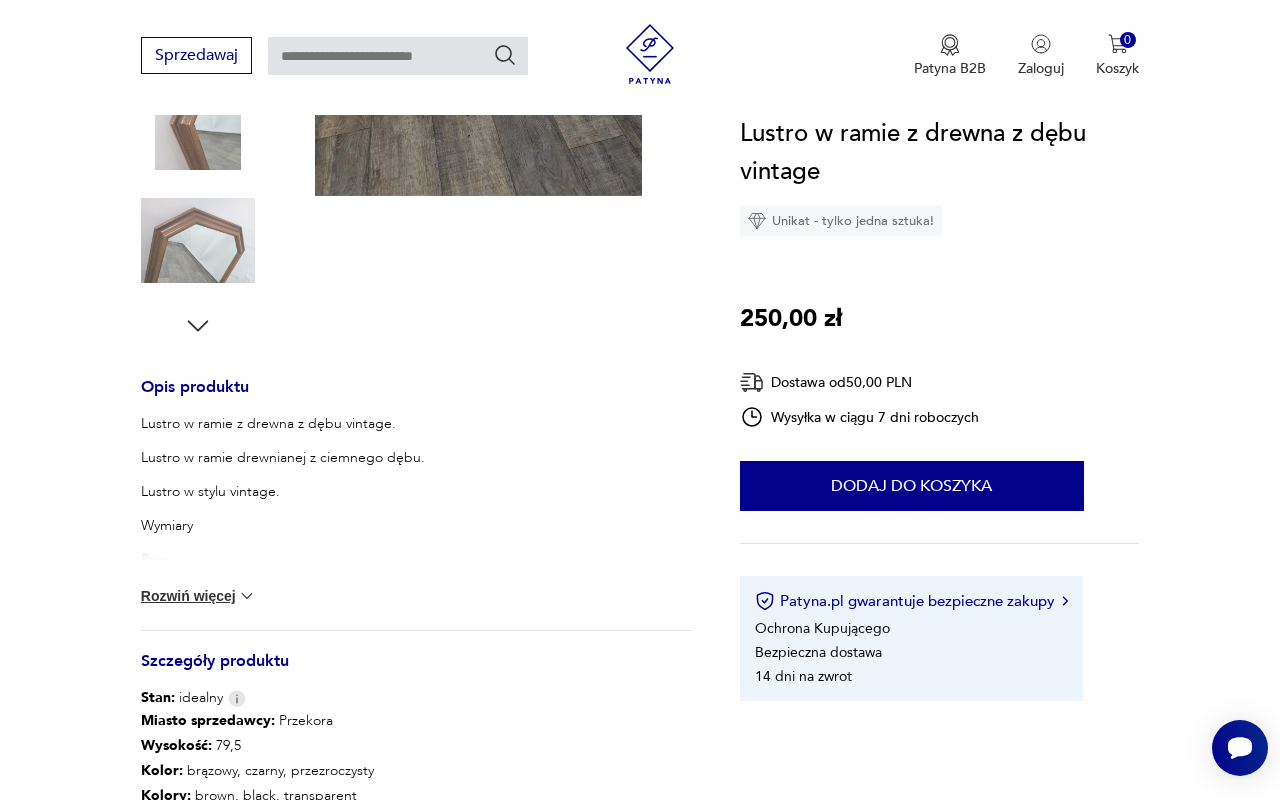 scroll, scrollTop: 592, scrollLeft: 0, axis: vertical 